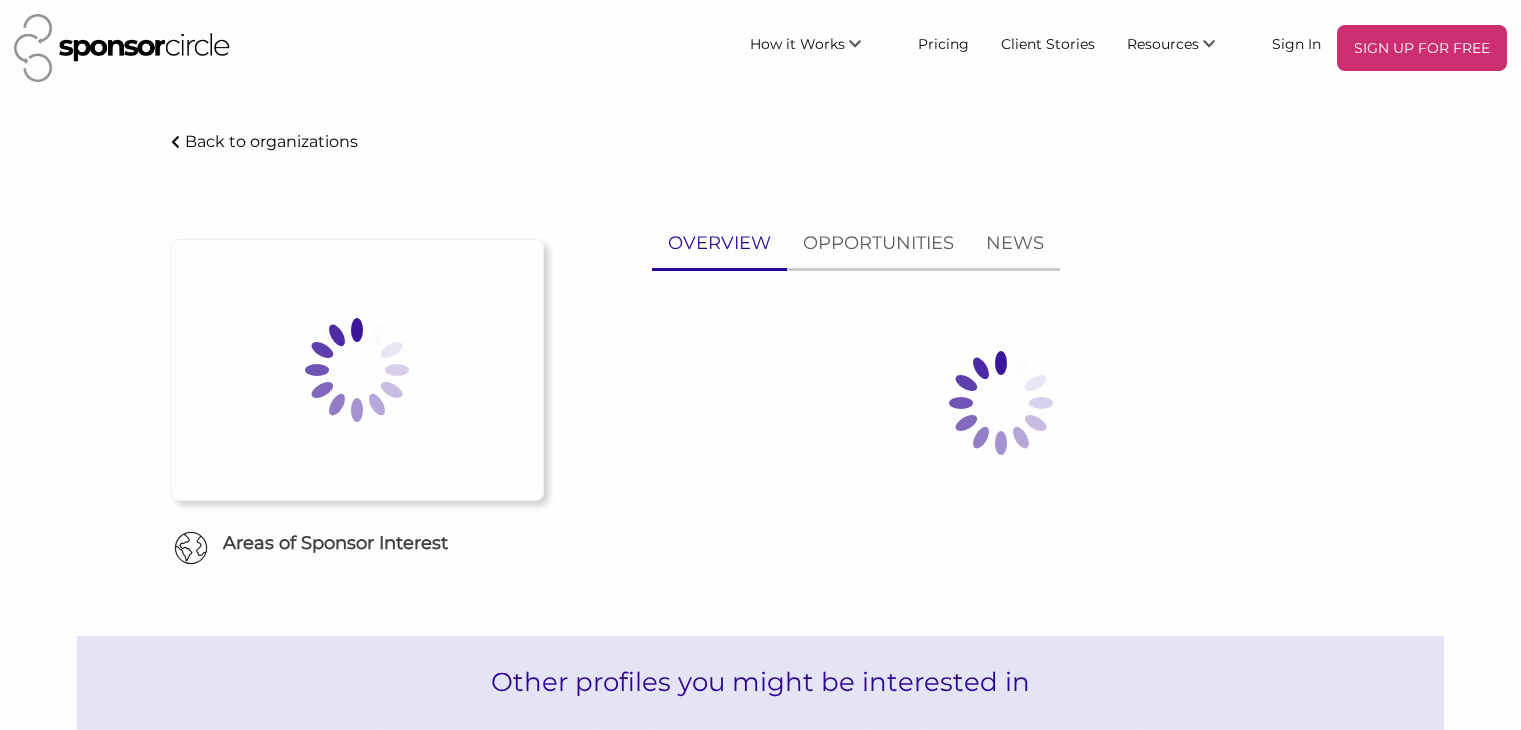 scroll, scrollTop: 0, scrollLeft: 0, axis: both 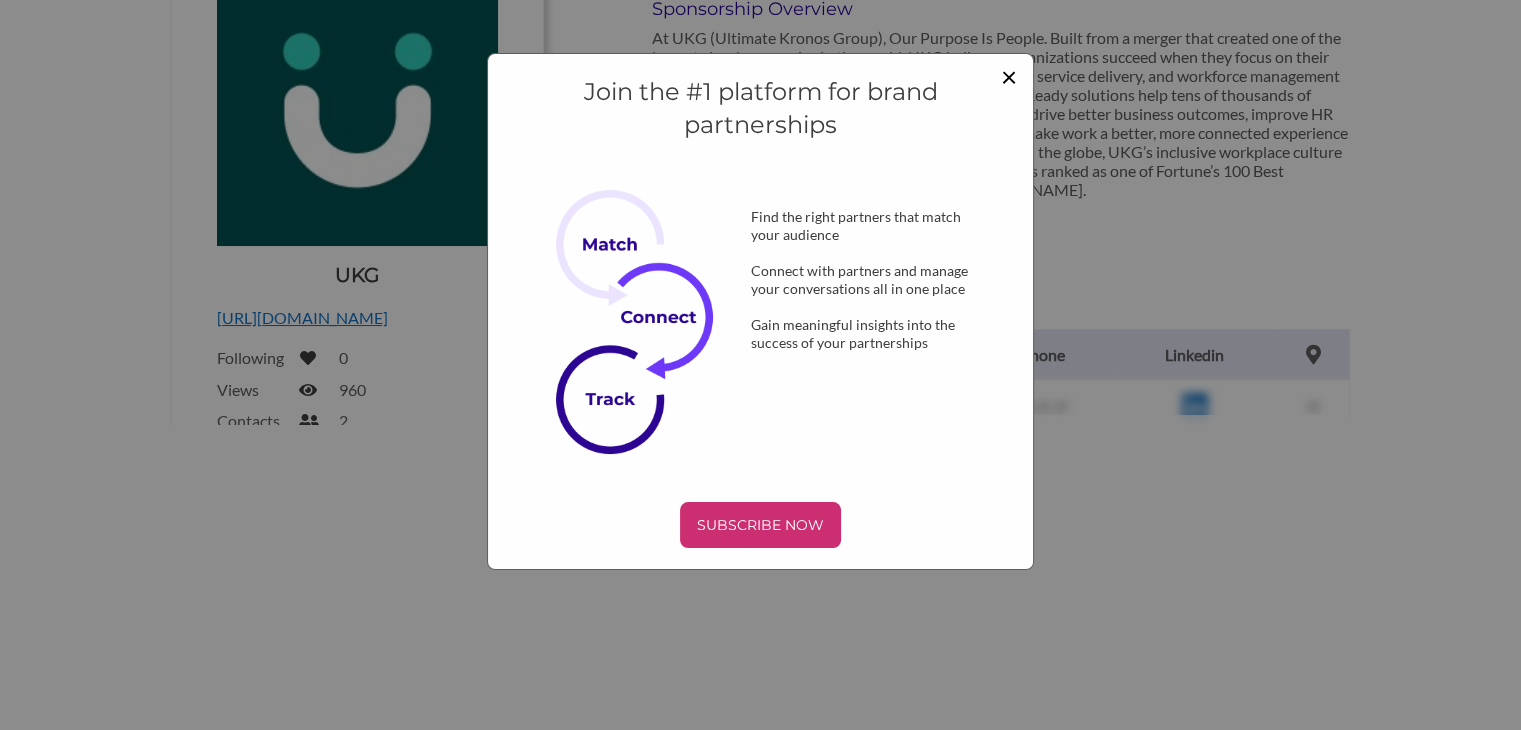 click on "×" at bounding box center (1009, 76) 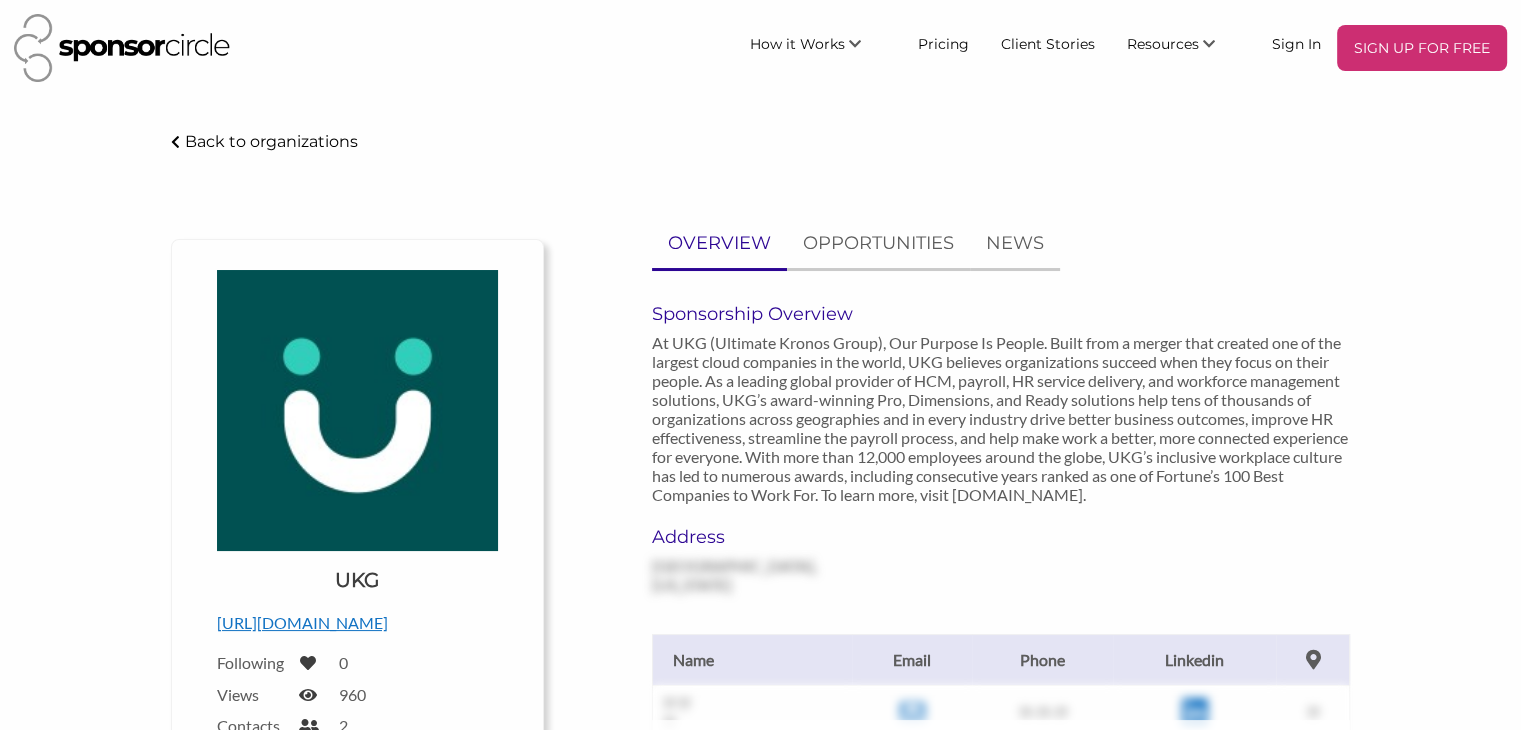 scroll, scrollTop: 304, scrollLeft: 0, axis: vertical 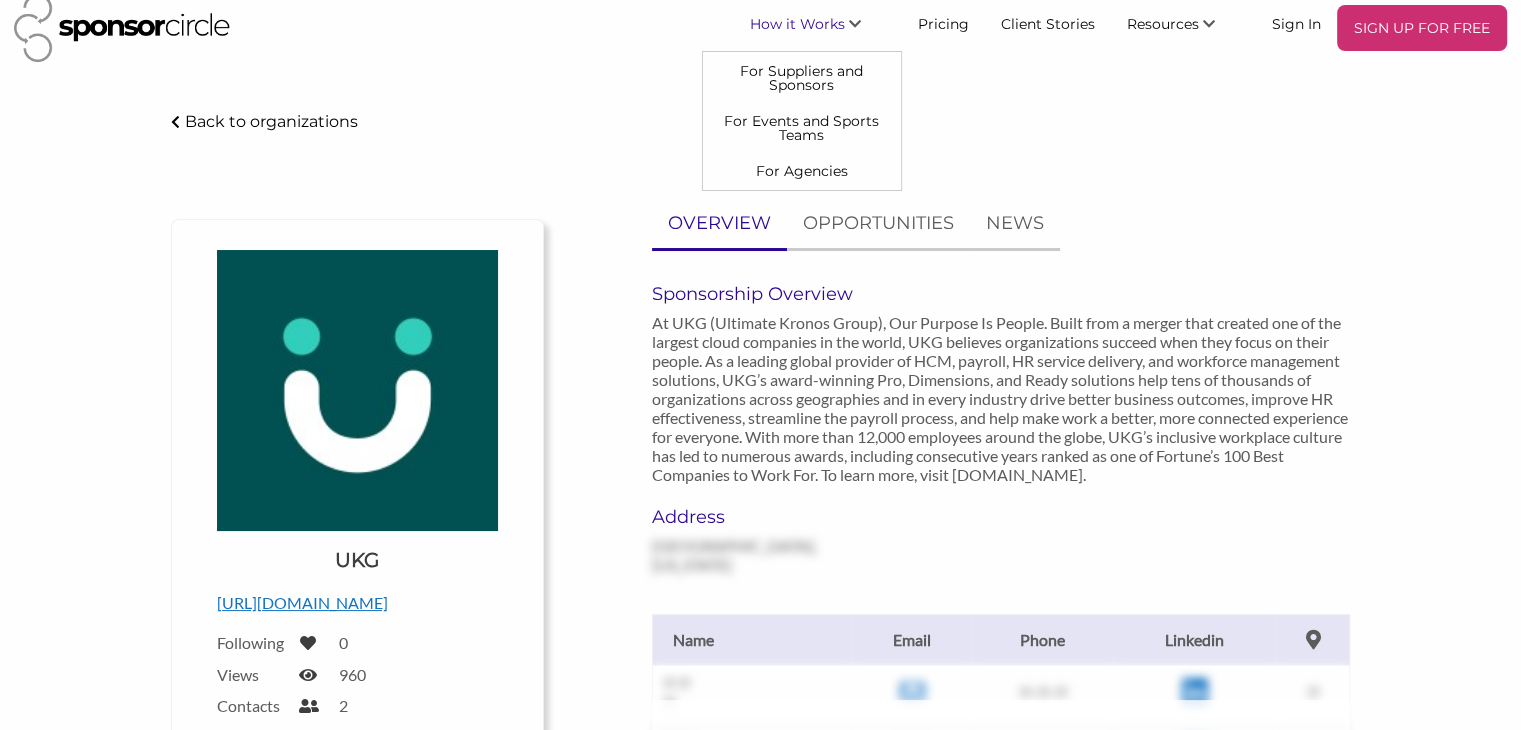 click on "How it Works" at bounding box center (797, 24) 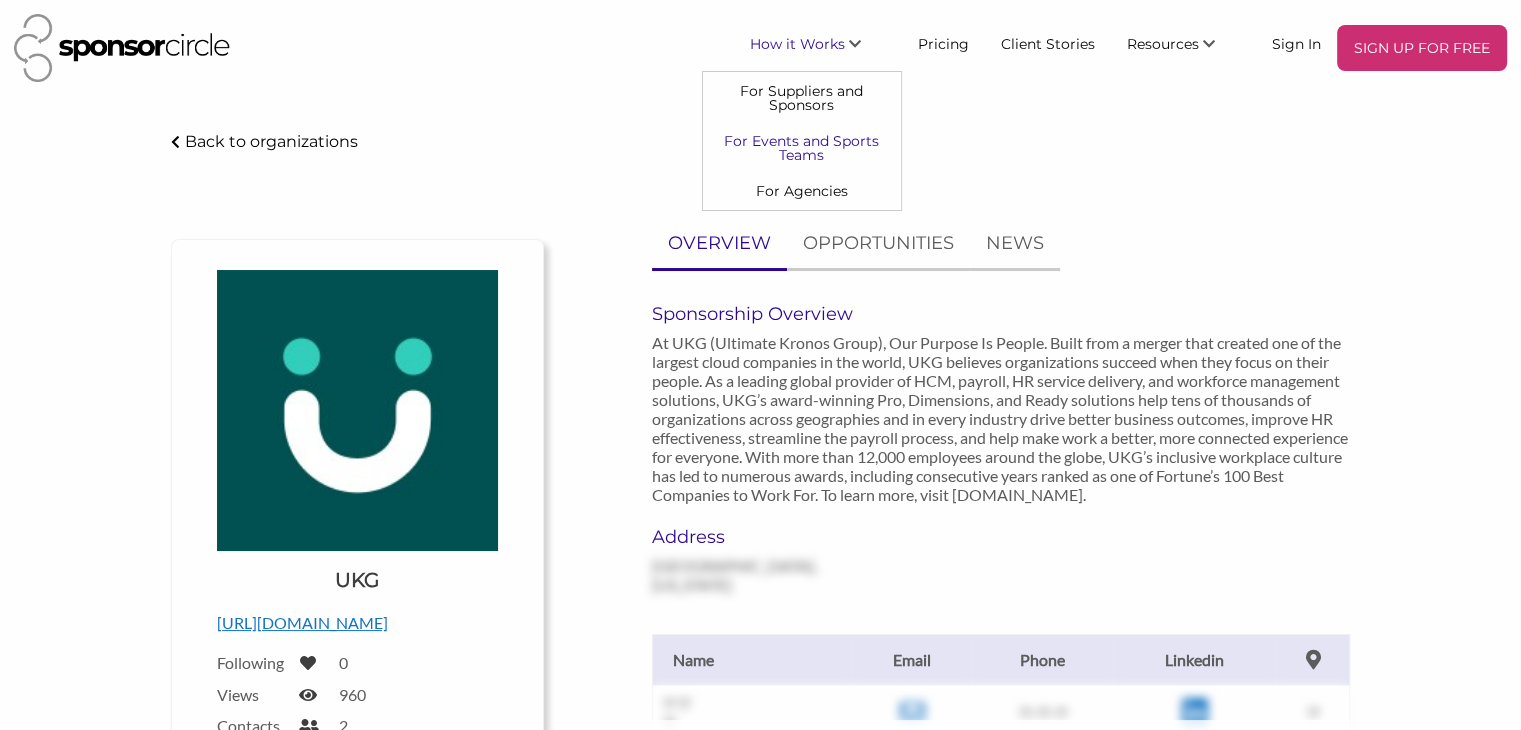 click on "For Events and Sports Teams" at bounding box center [802, 148] 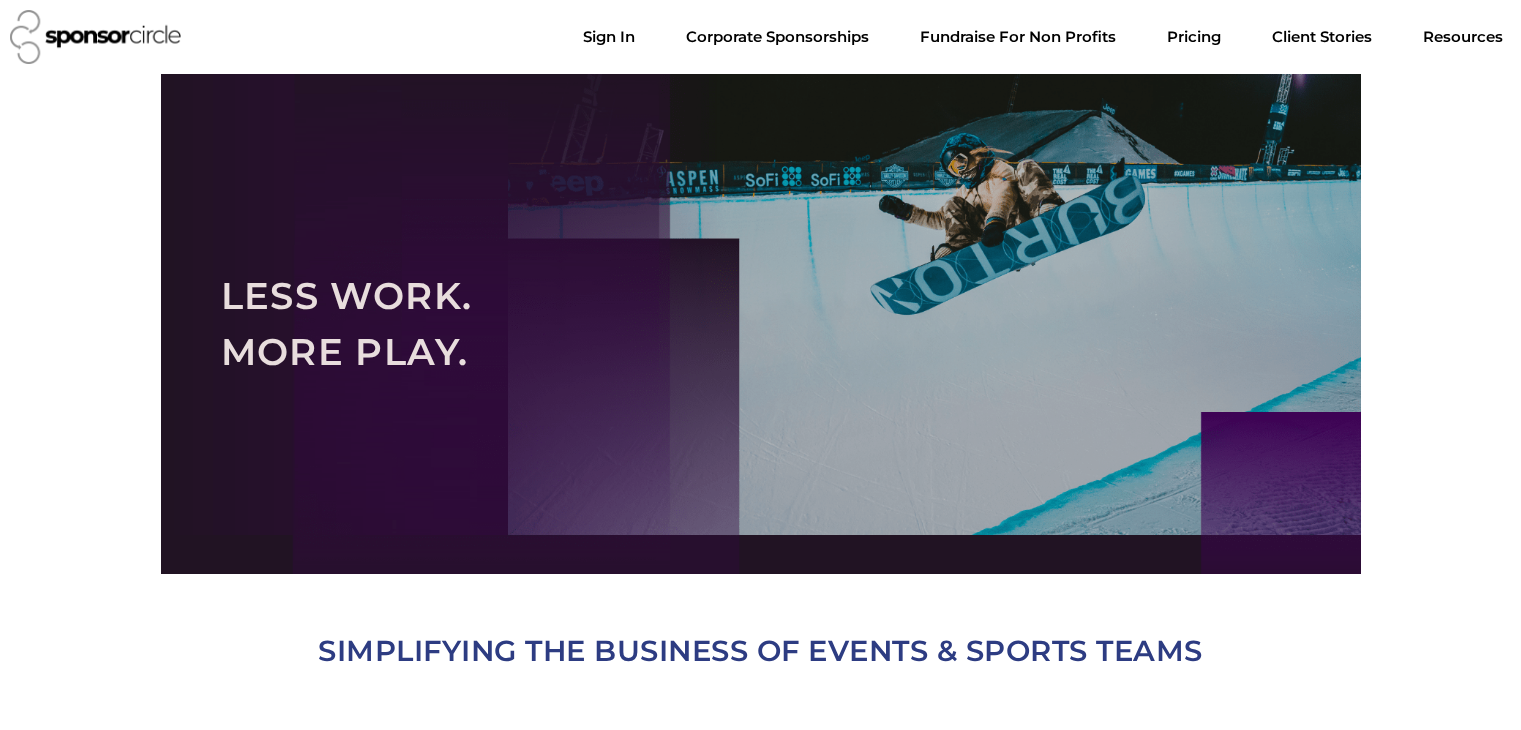 scroll, scrollTop: 0, scrollLeft: 0, axis: both 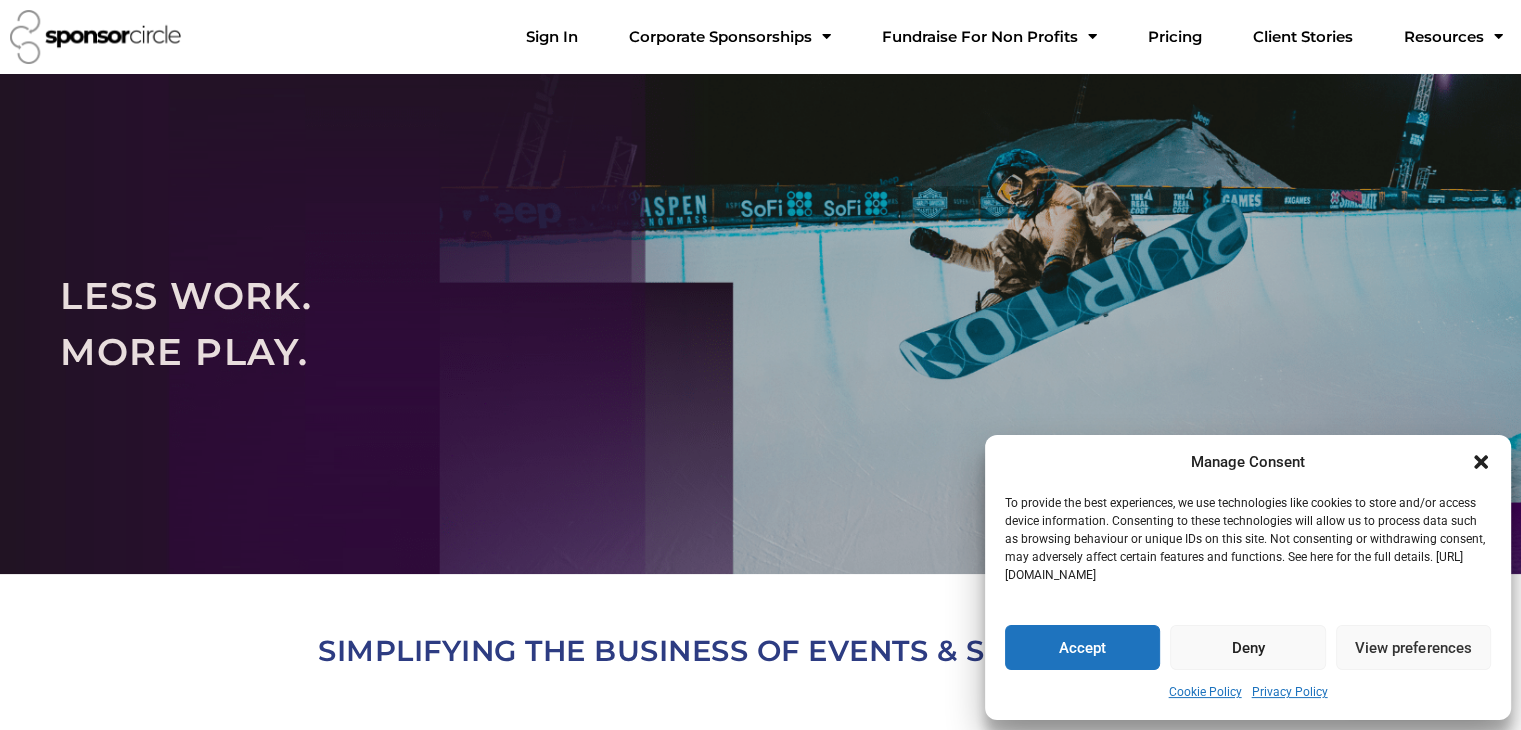 click 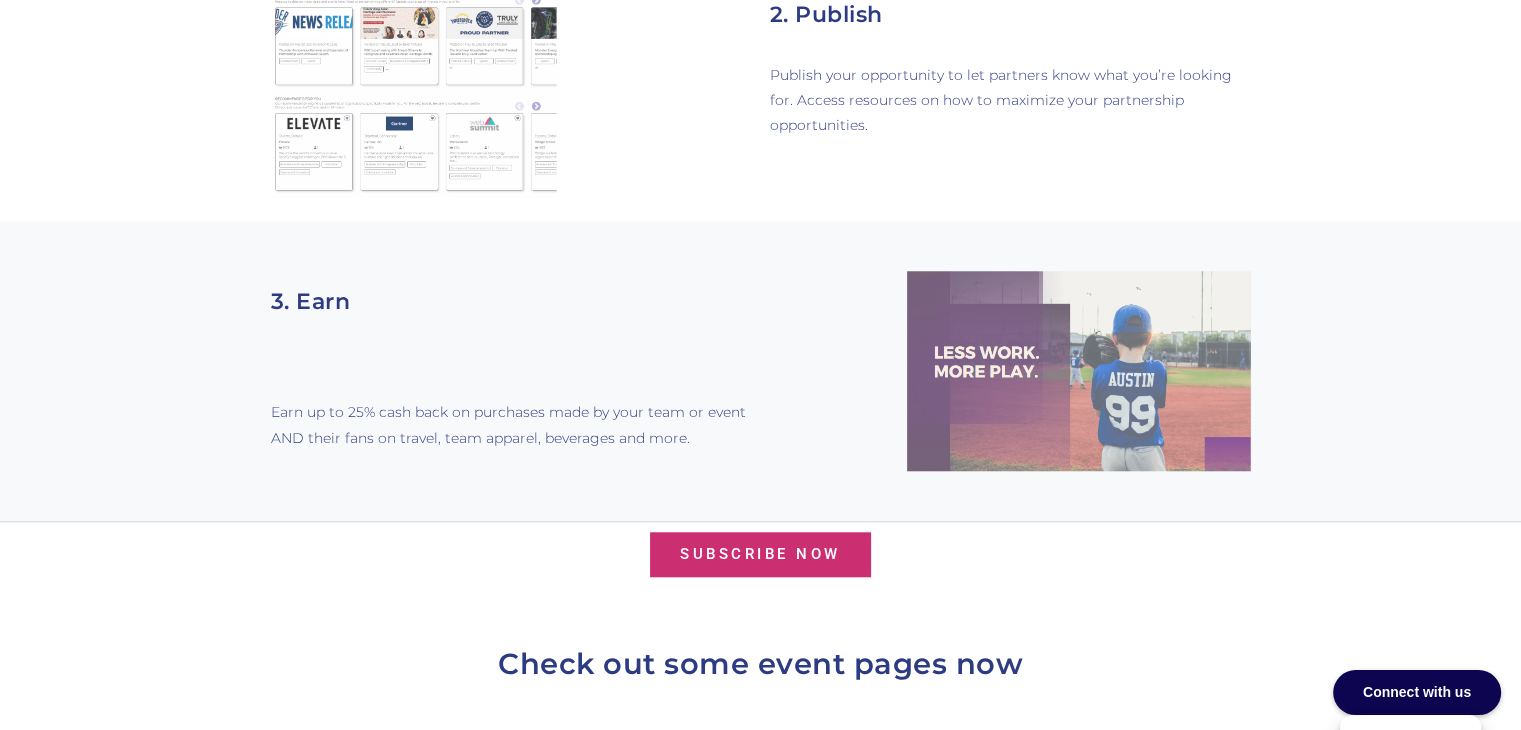 scroll, scrollTop: 0, scrollLeft: 0, axis: both 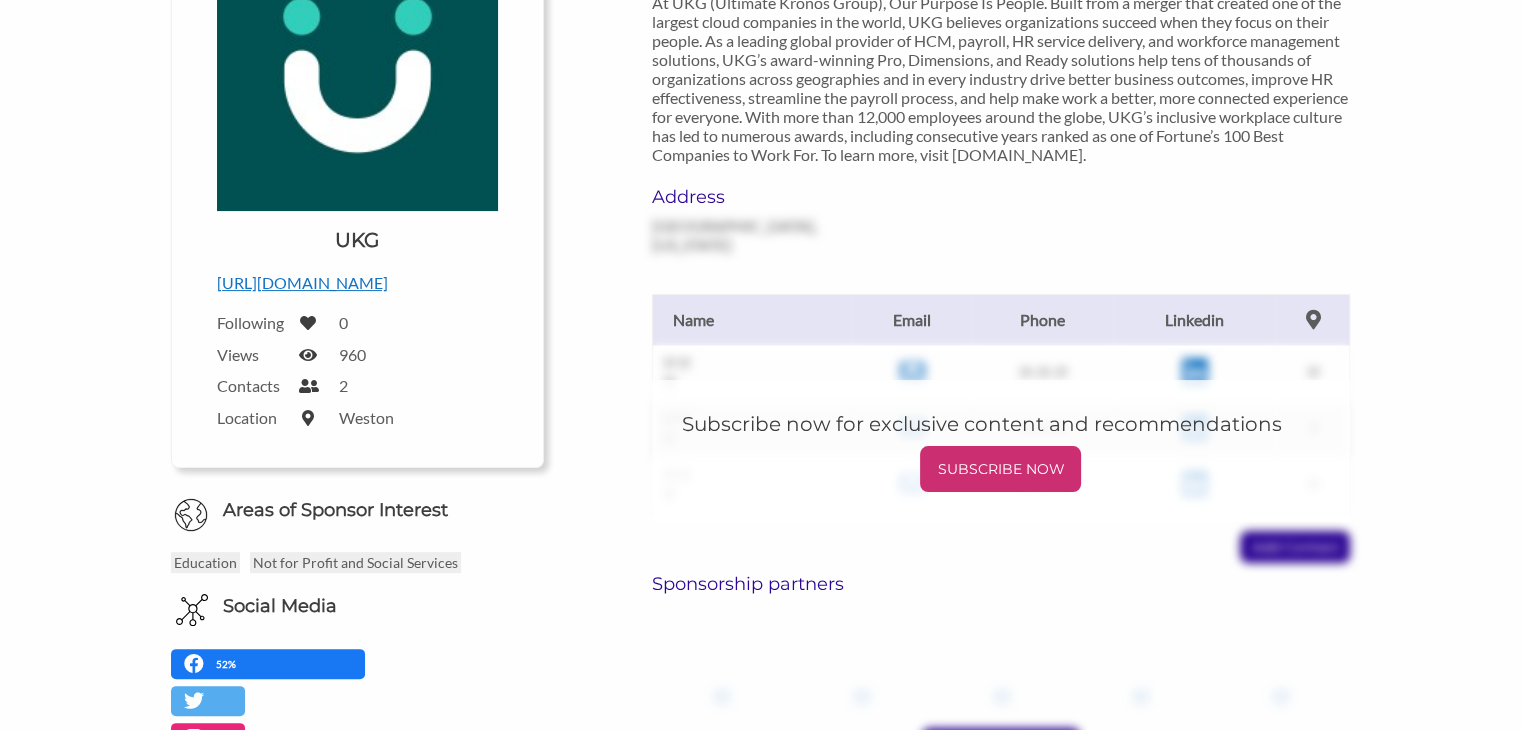click on "https://www.ukg.com/" at bounding box center (357, 283) 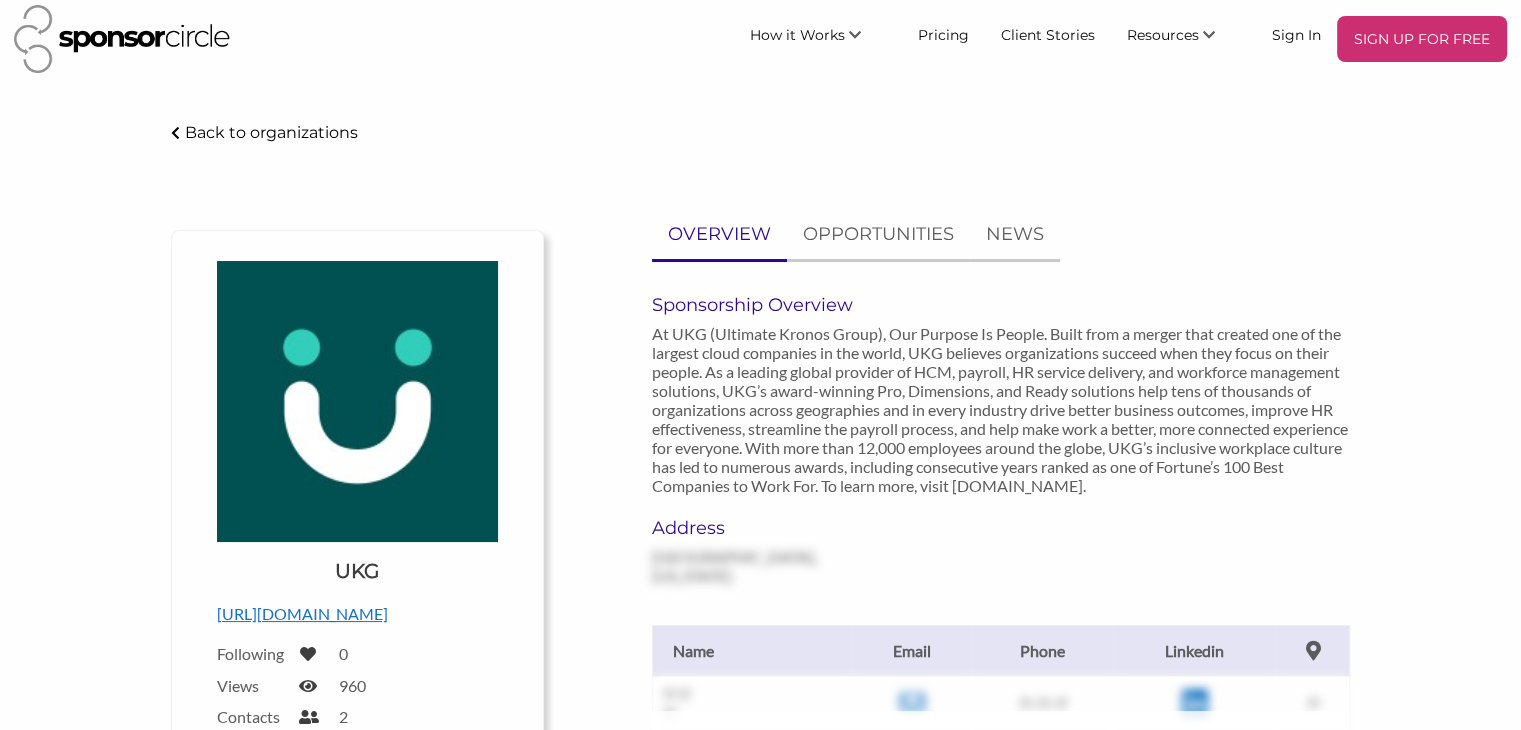 scroll, scrollTop: 0, scrollLeft: 0, axis: both 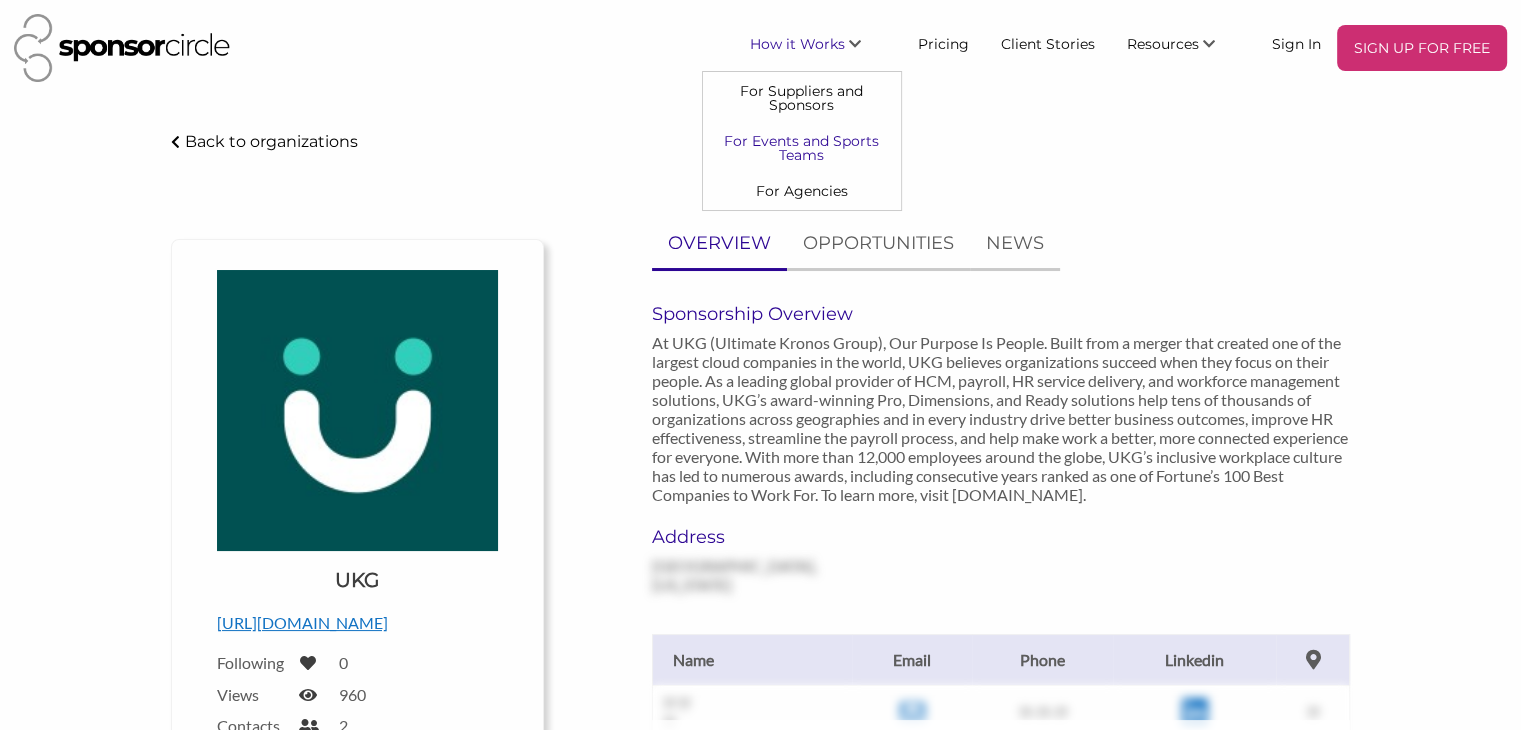 click on "For Events and Sports Teams" at bounding box center [802, 148] 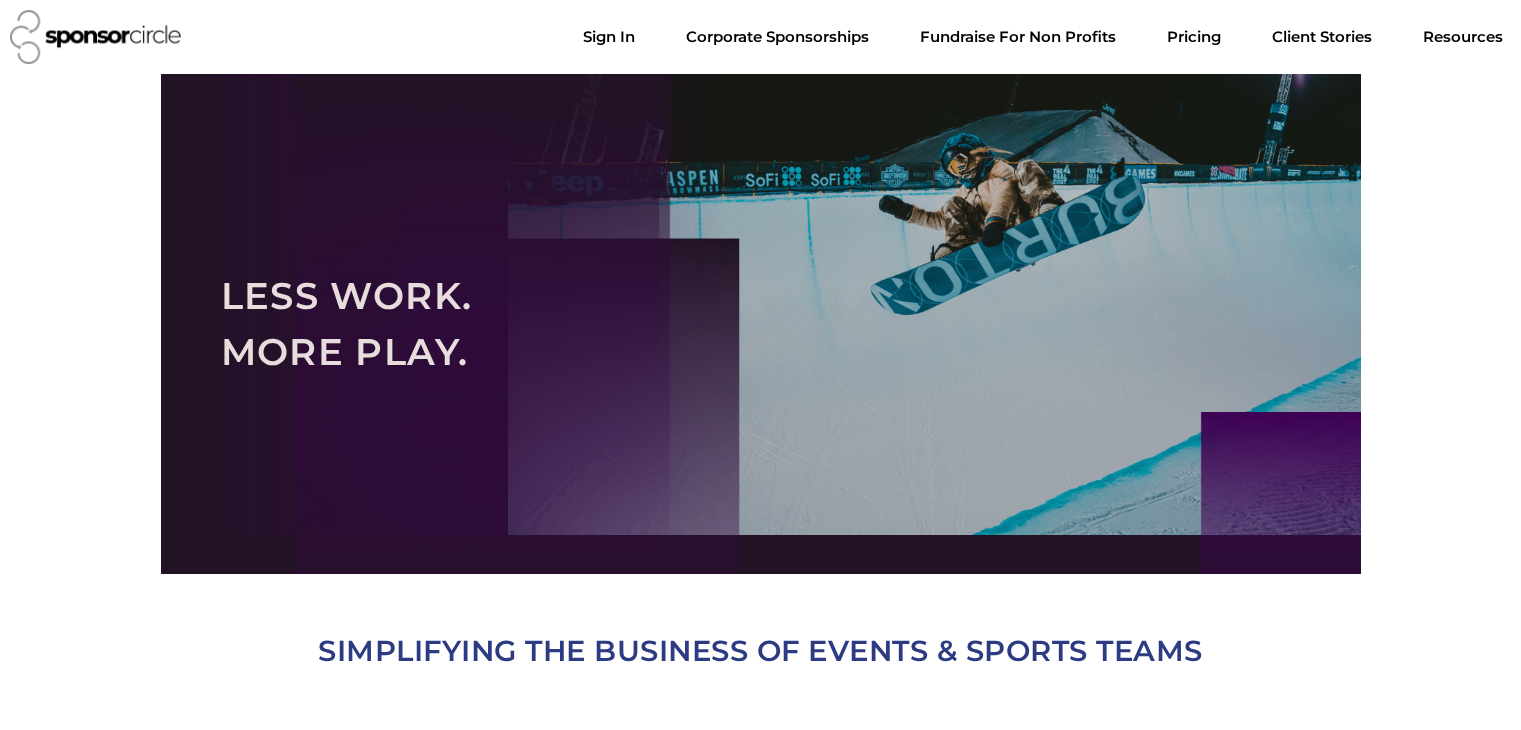 scroll, scrollTop: 0, scrollLeft: 0, axis: both 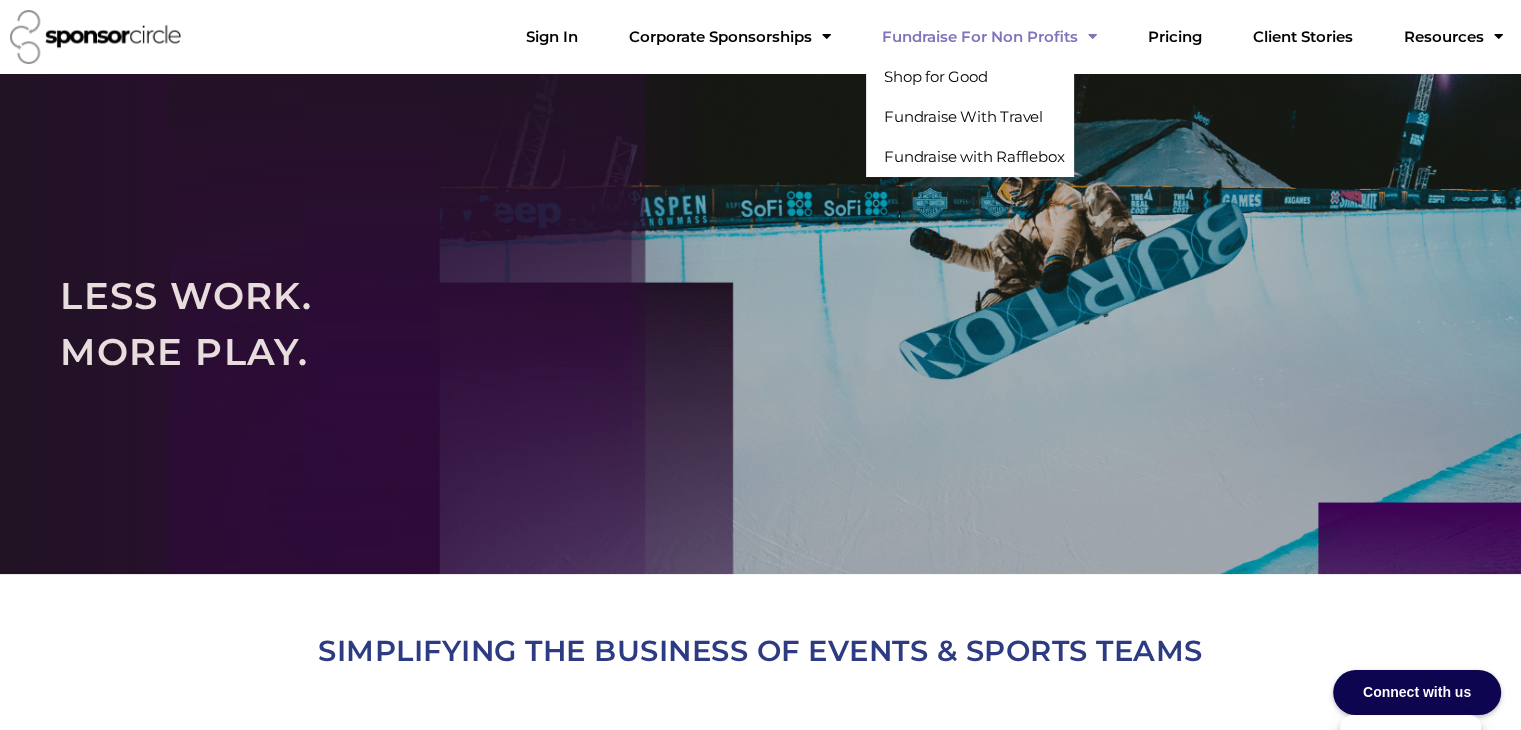 click on "Fundraise For Non Profits" 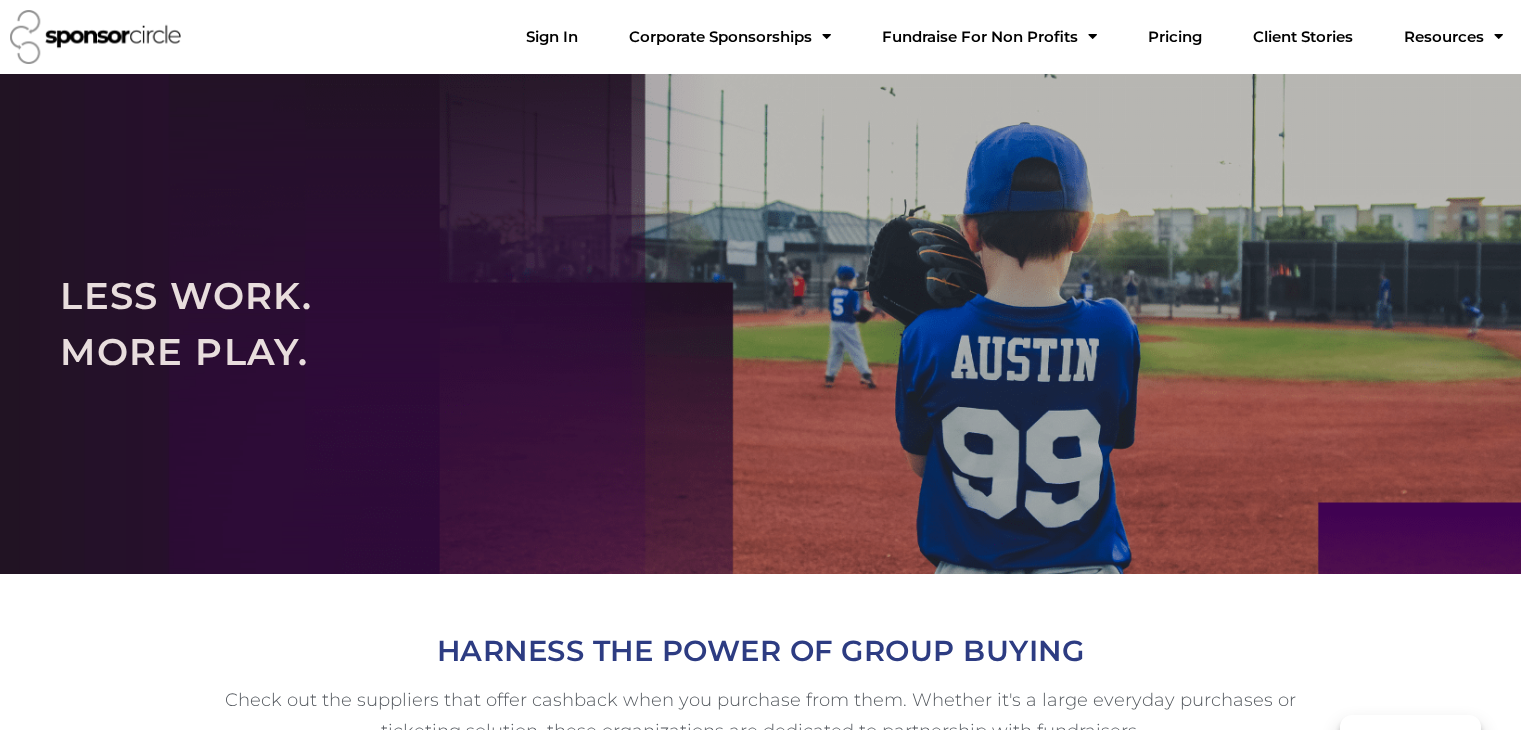 scroll, scrollTop: 0, scrollLeft: 0, axis: both 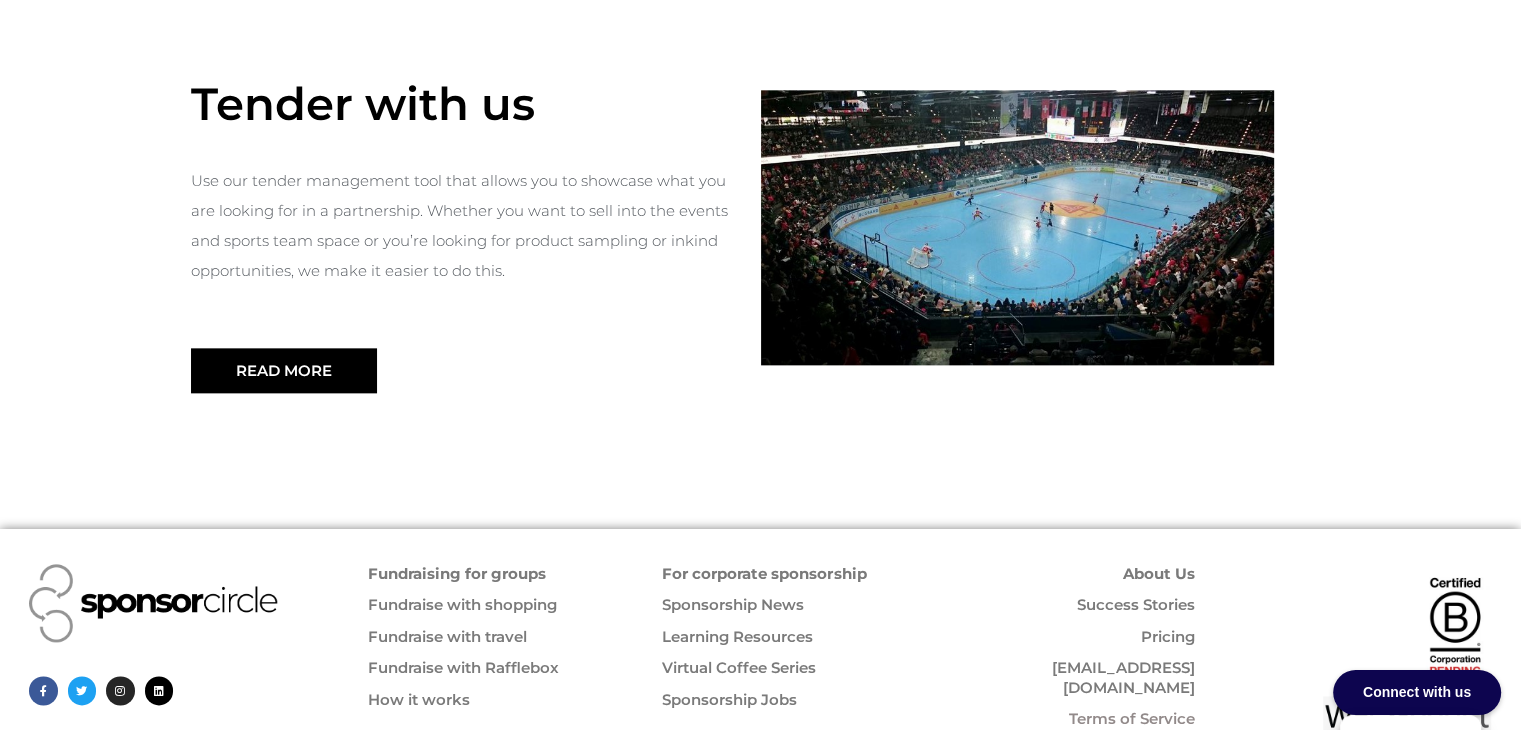 click on "For corporate sponsorship" at bounding box center (764, 573) 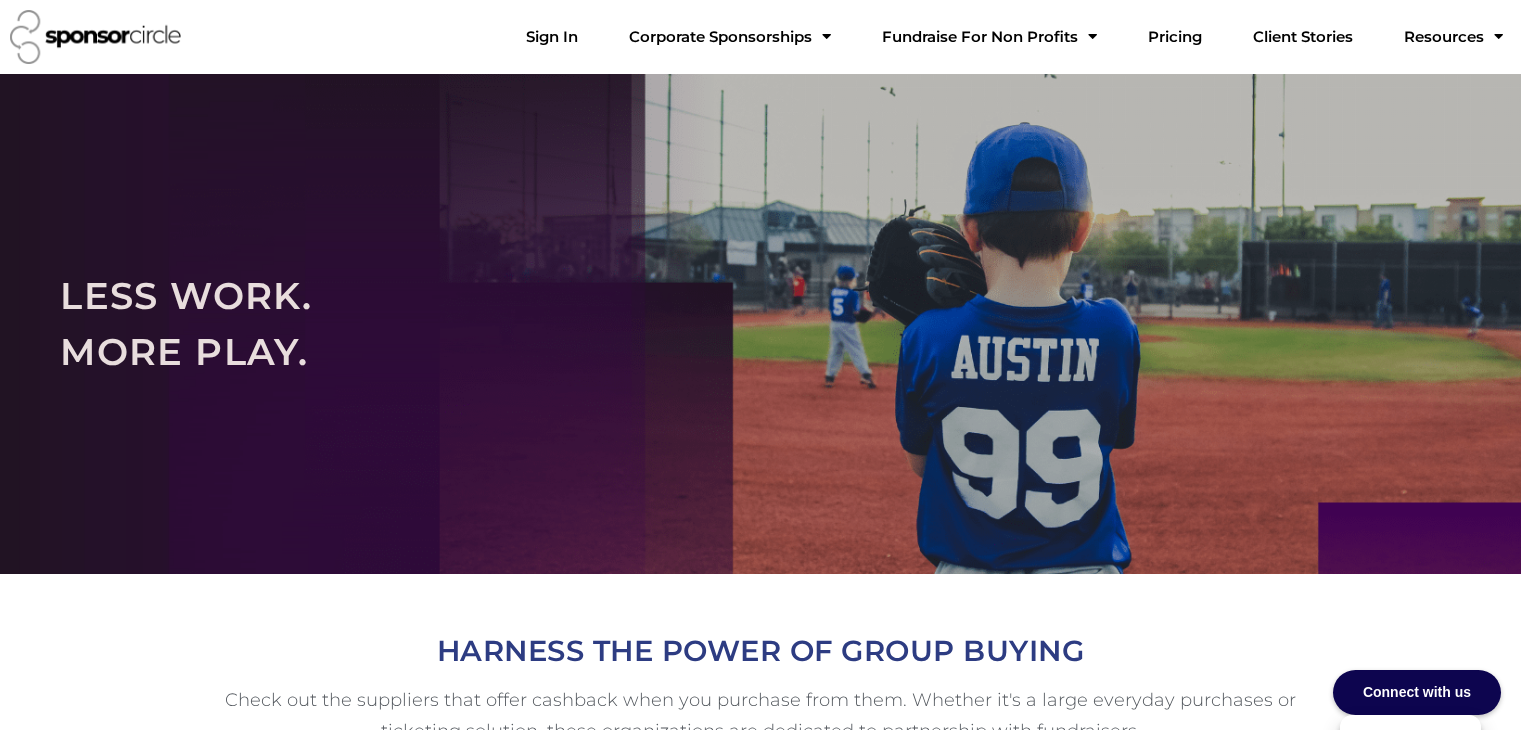 scroll, scrollTop: 0, scrollLeft: 0, axis: both 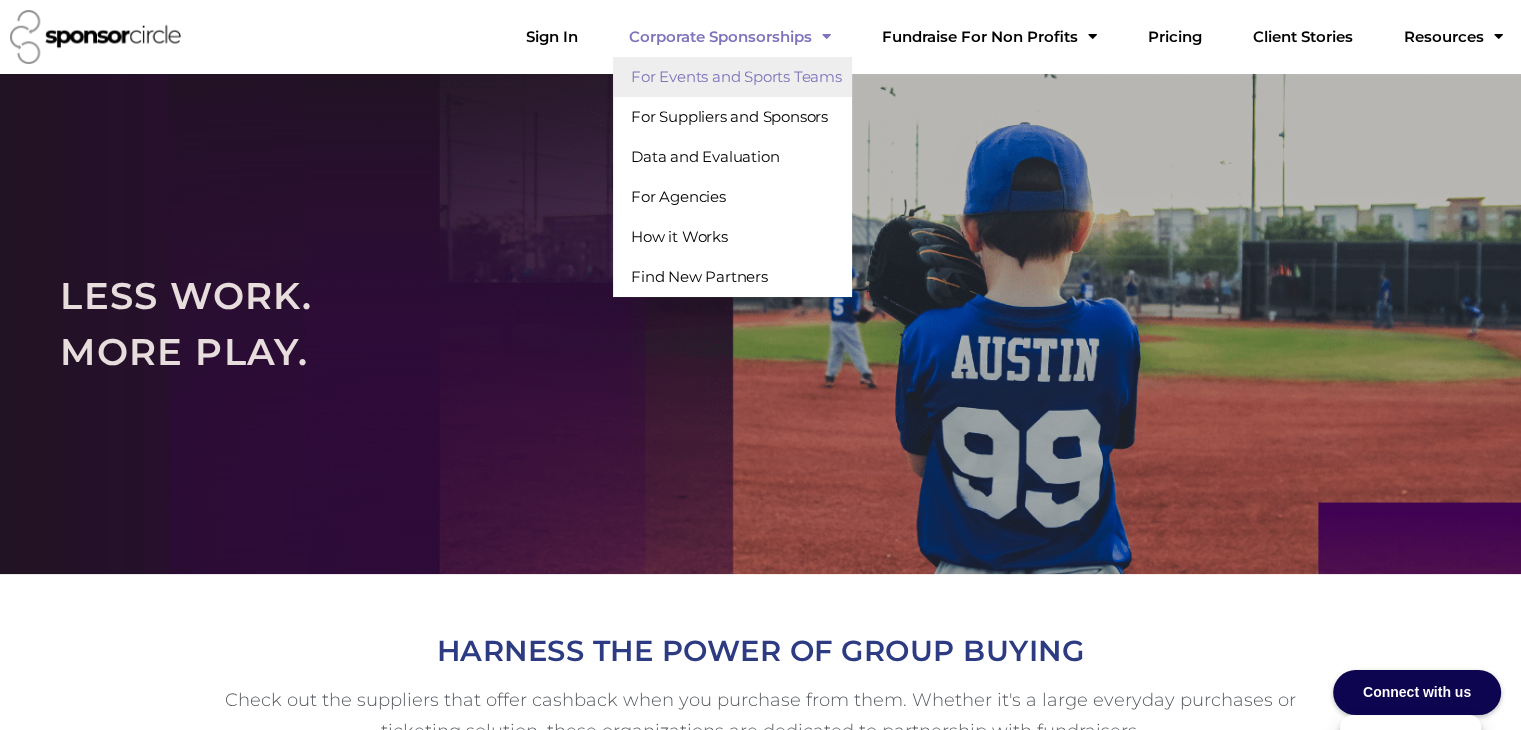click on "For Events and Sports Teams" 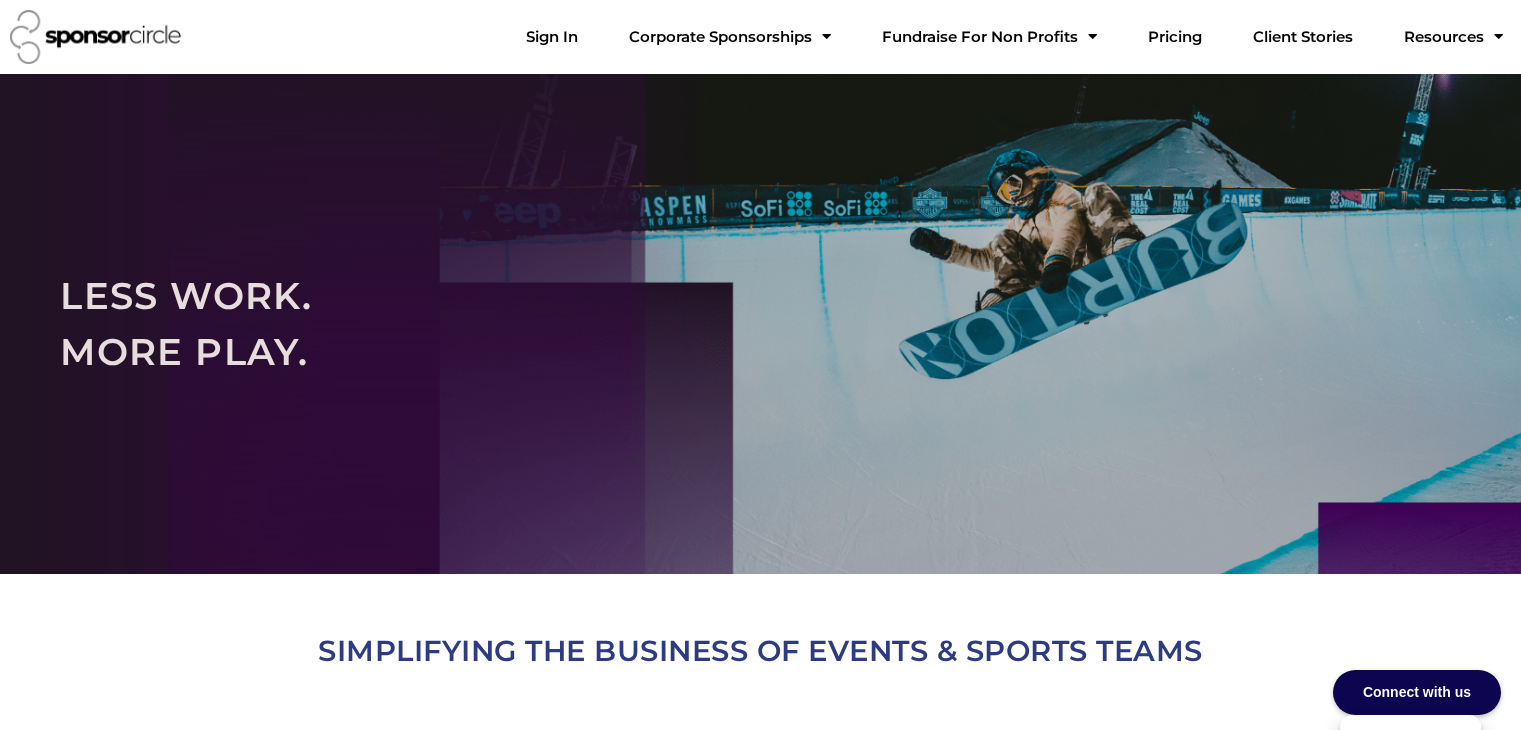 scroll, scrollTop: 0, scrollLeft: 0, axis: both 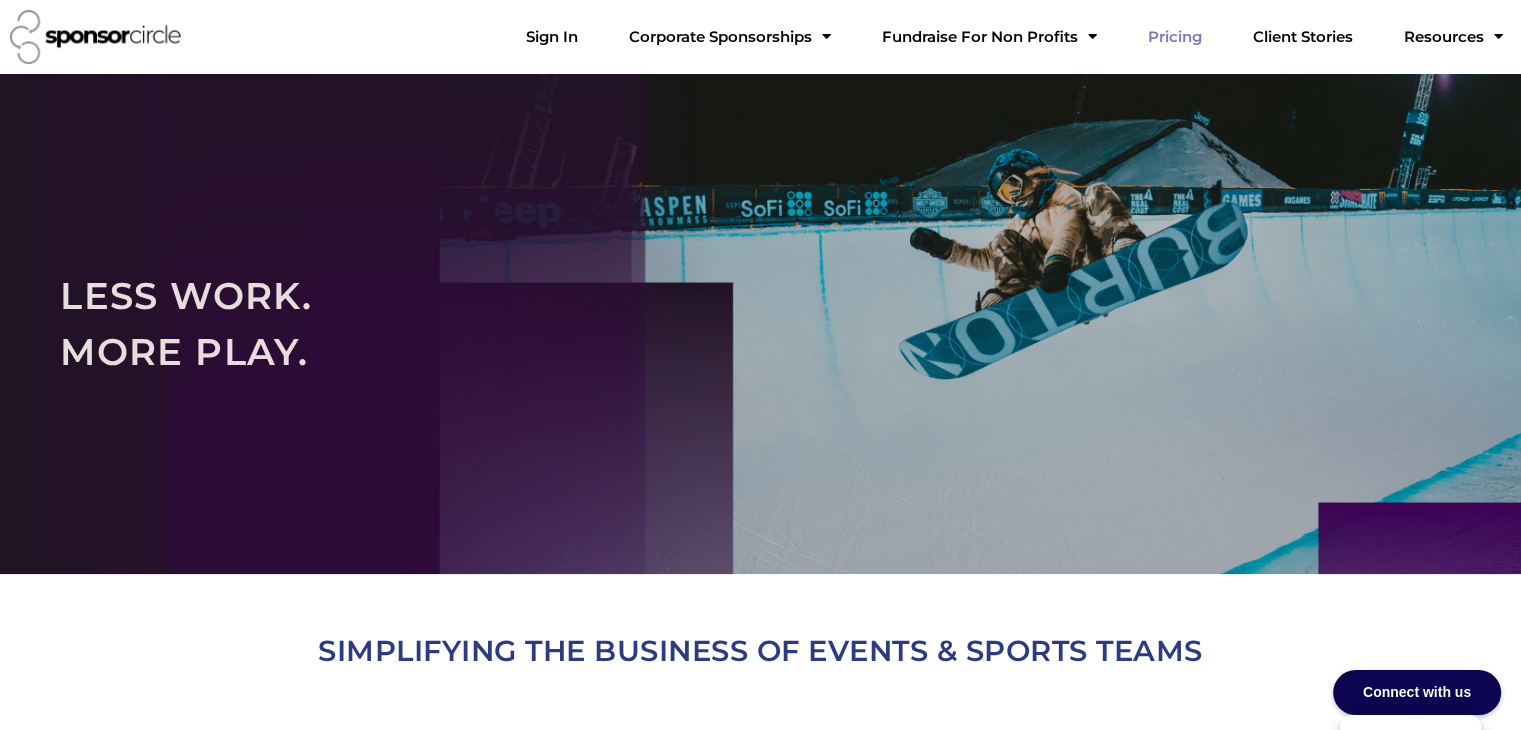 click on "Pricing" 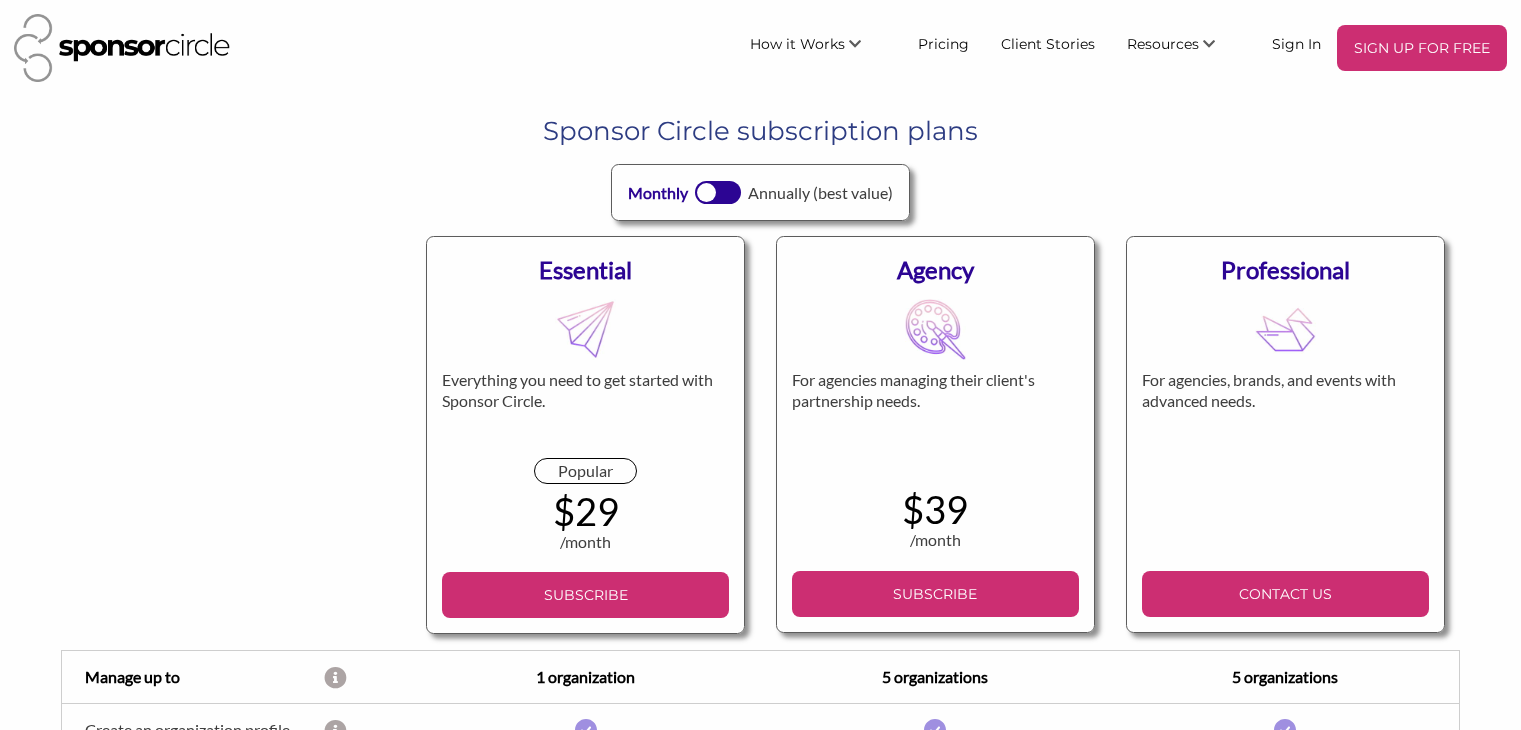 scroll, scrollTop: 0, scrollLeft: 0, axis: both 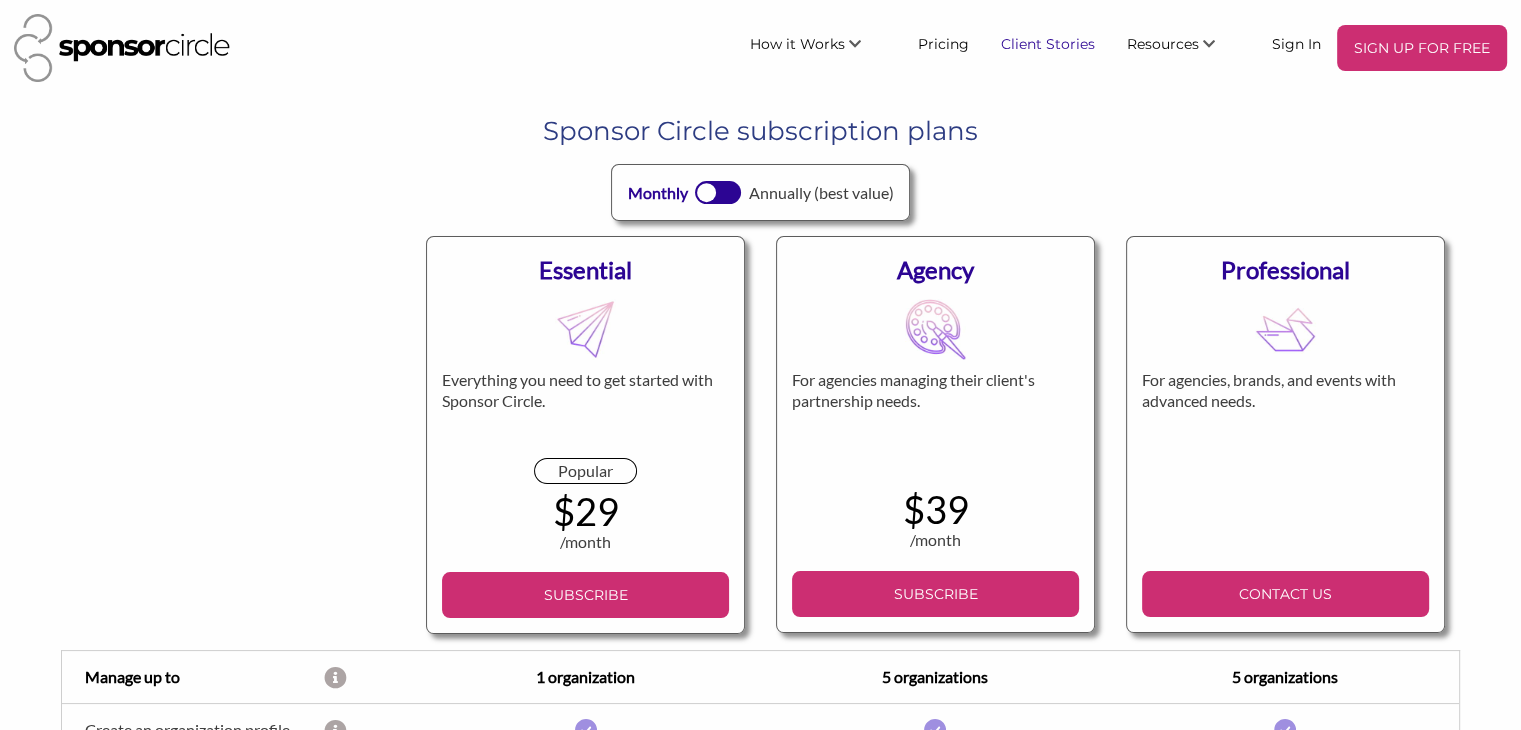 click on "Client Stories" at bounding box center [1048, 43] 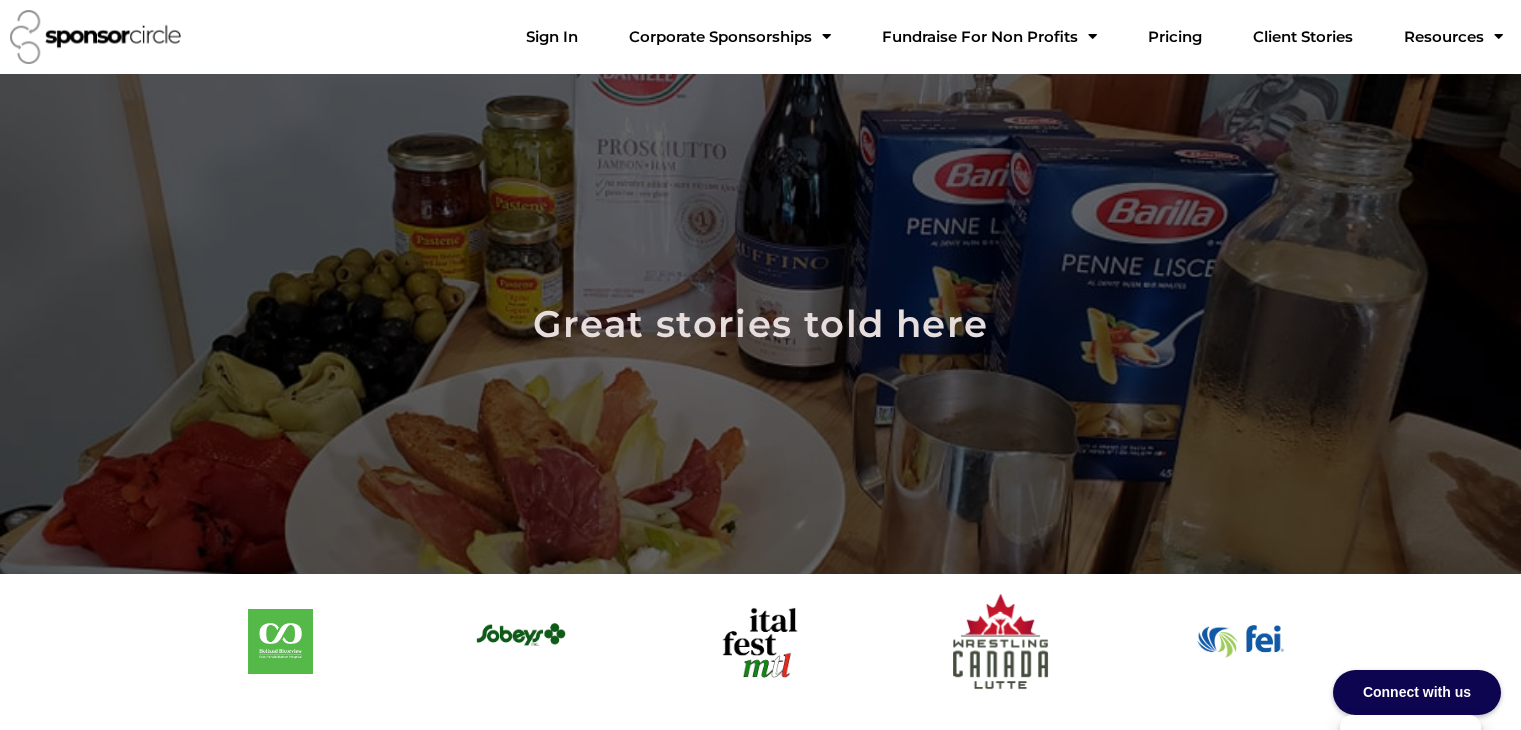 scroll, scrollTop: 0, scrollLeft: 0, axis: both 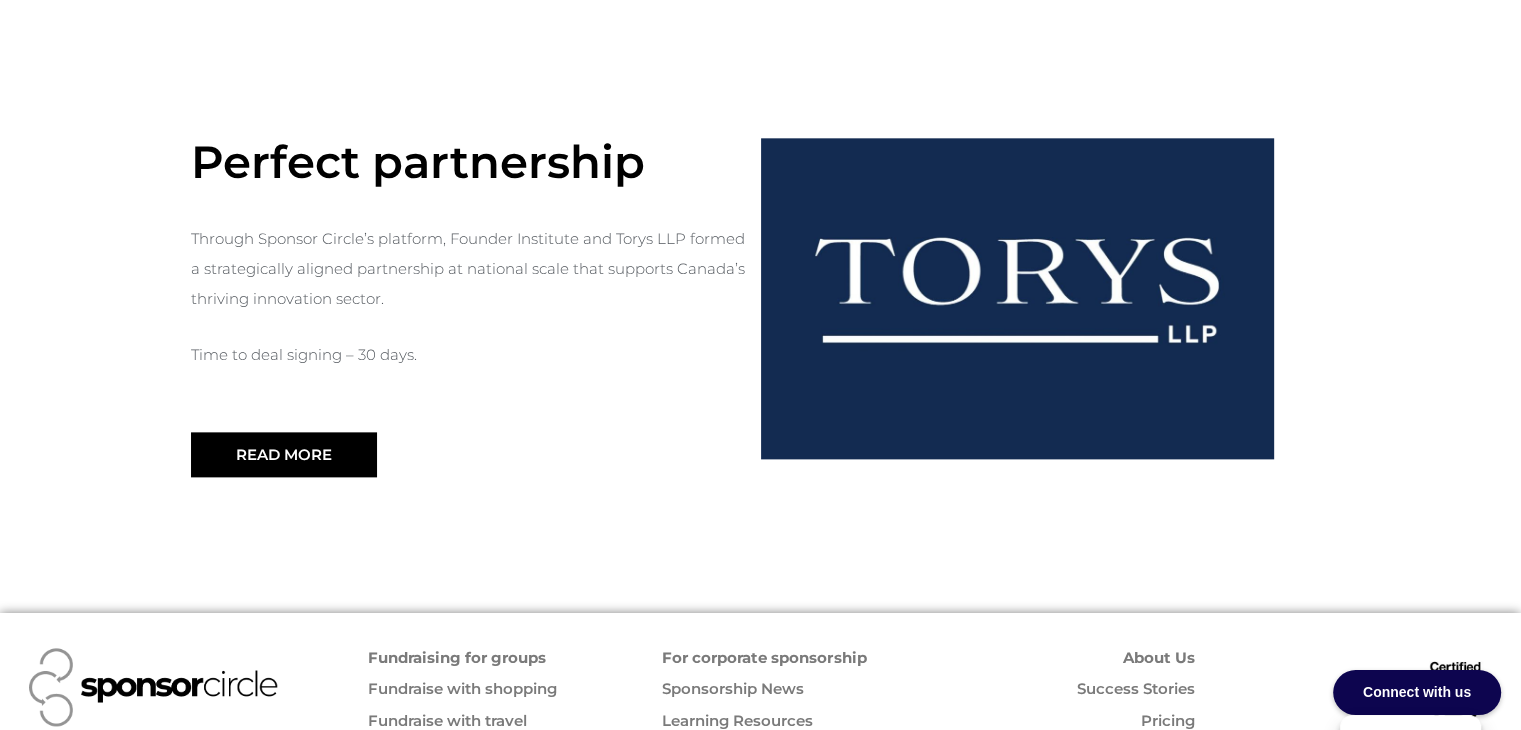 click on "Fundraising for groups" at bounding box center (457, 657) 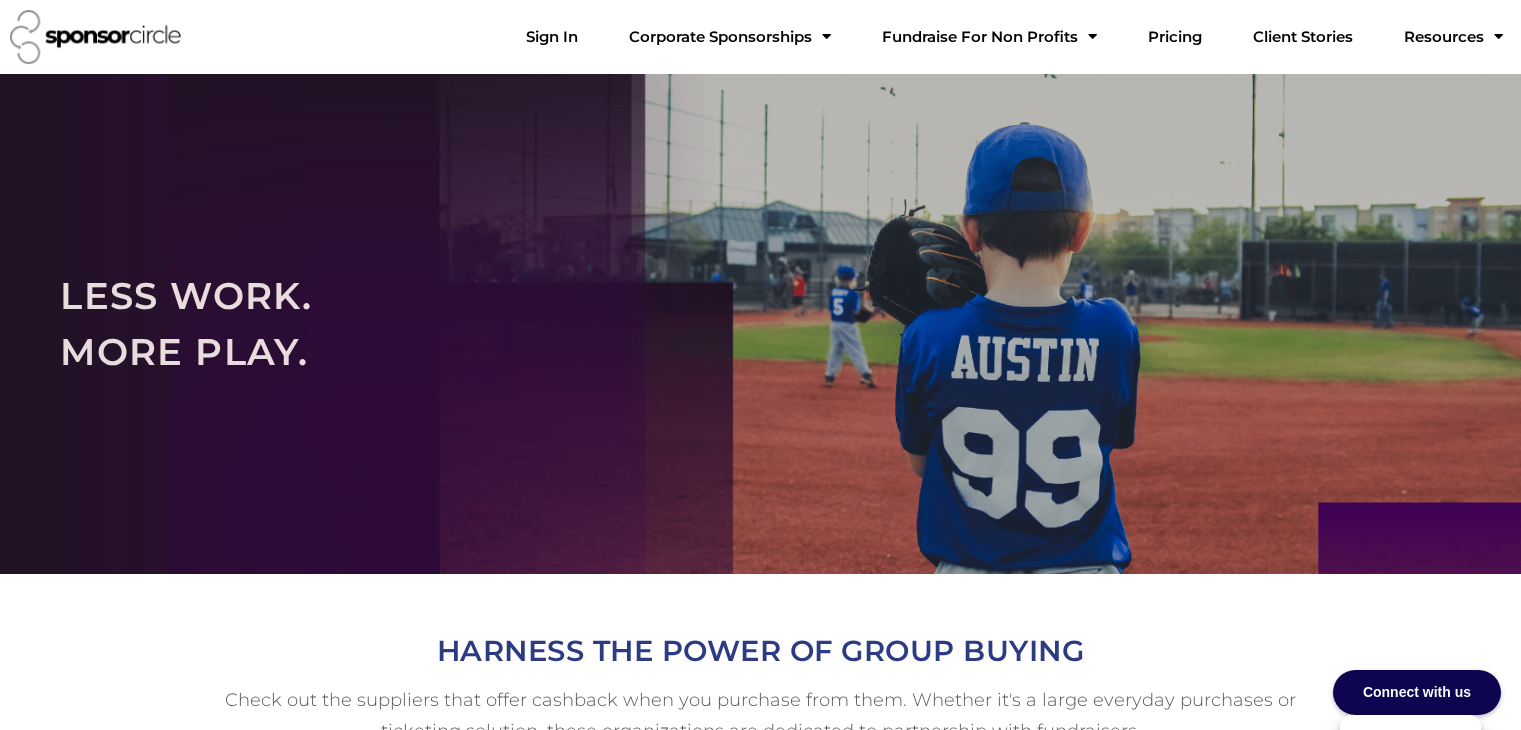 scroll, scrollTop: 0, scrollLeft: 0, axis: both 